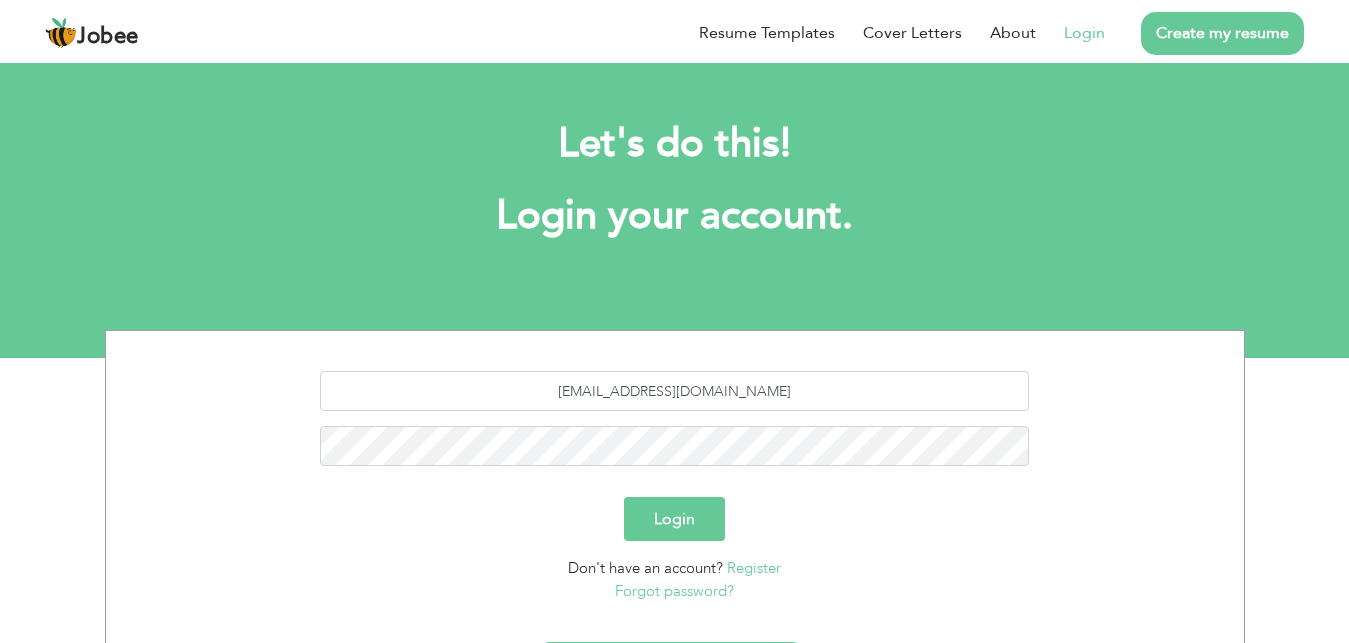 scroll, scrollTop: 0, scrollLeft: 0, axis: both 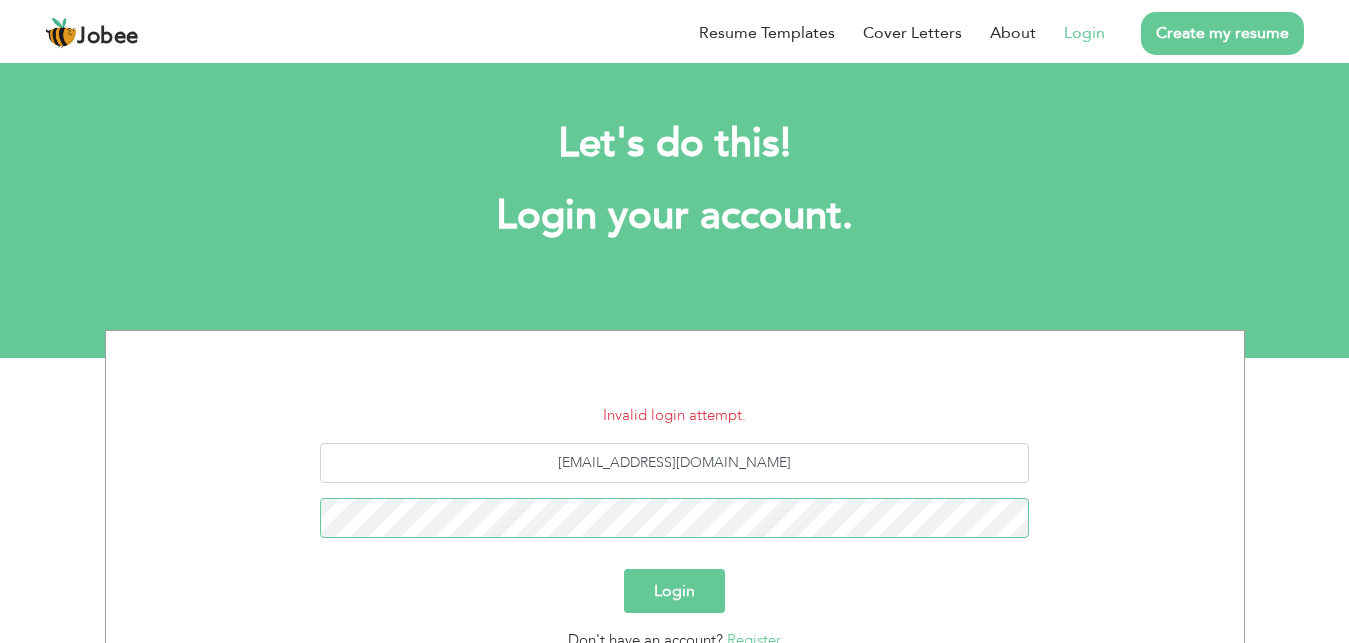 click on "Login" at bounding box center (674, 591) 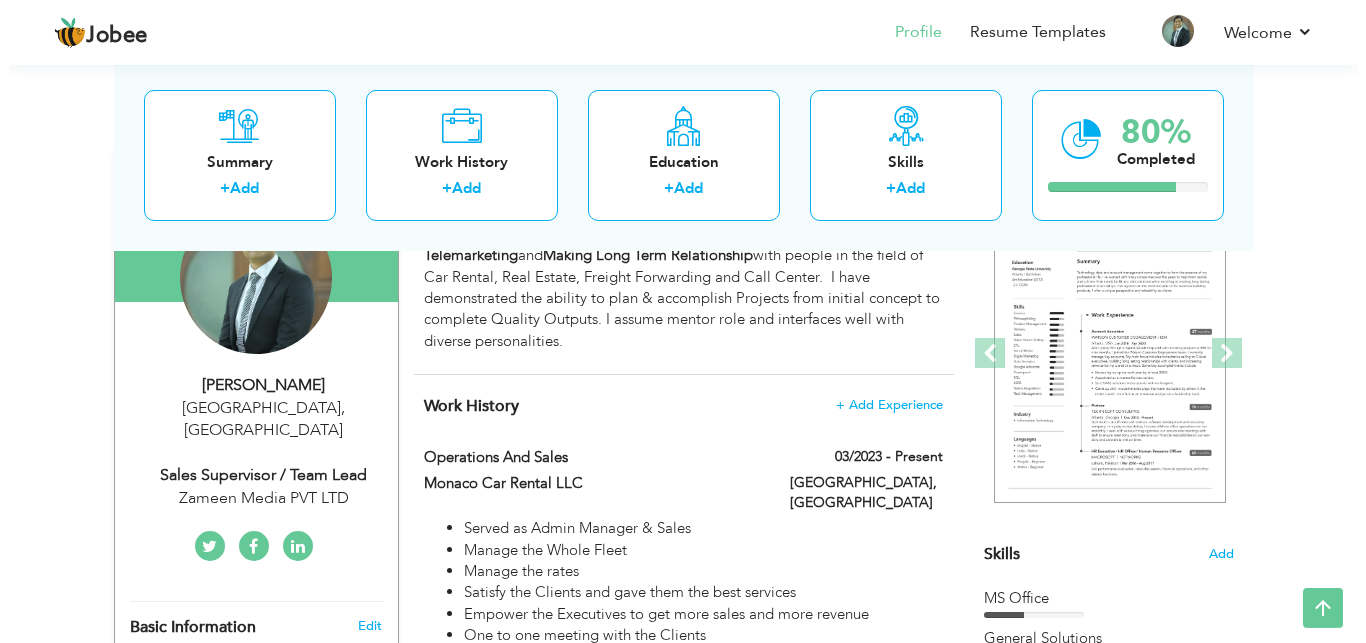 scroll, scrollTop: 227, scrollLeft: 0, axis: vertical 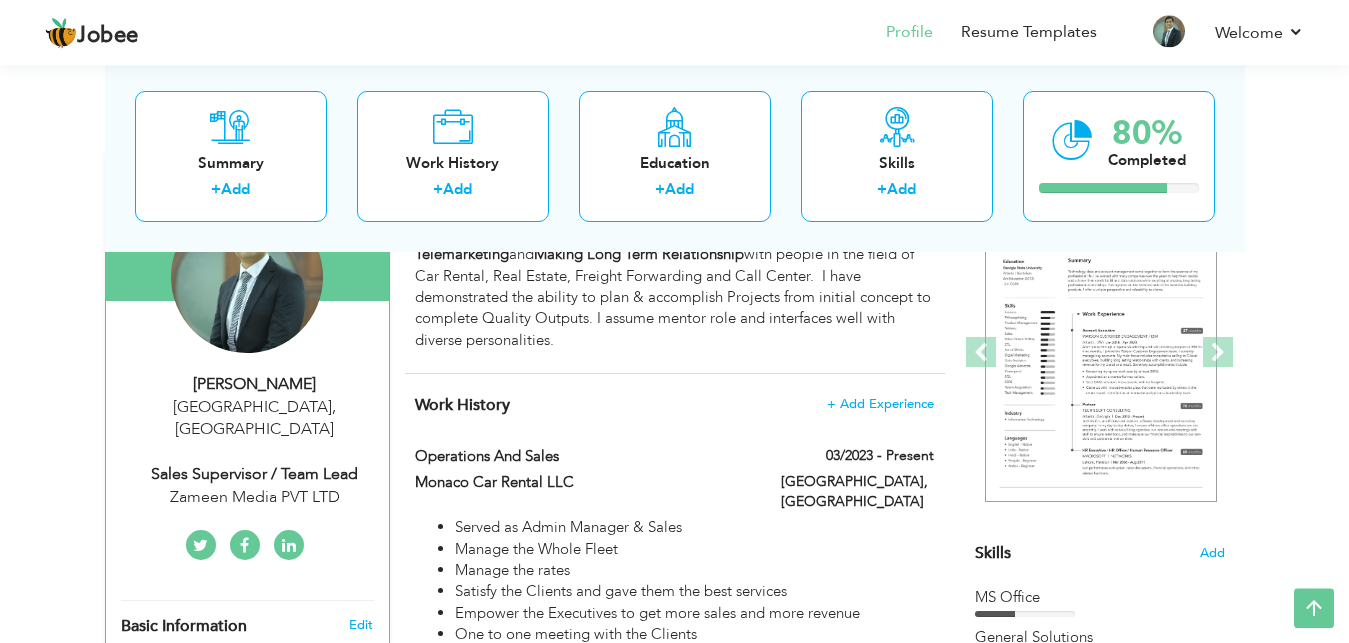 click on "[GEOGRAPHIC_DATA] ,   [GEOGRAPHIC_DATA]" at bounding box center (255, 419) 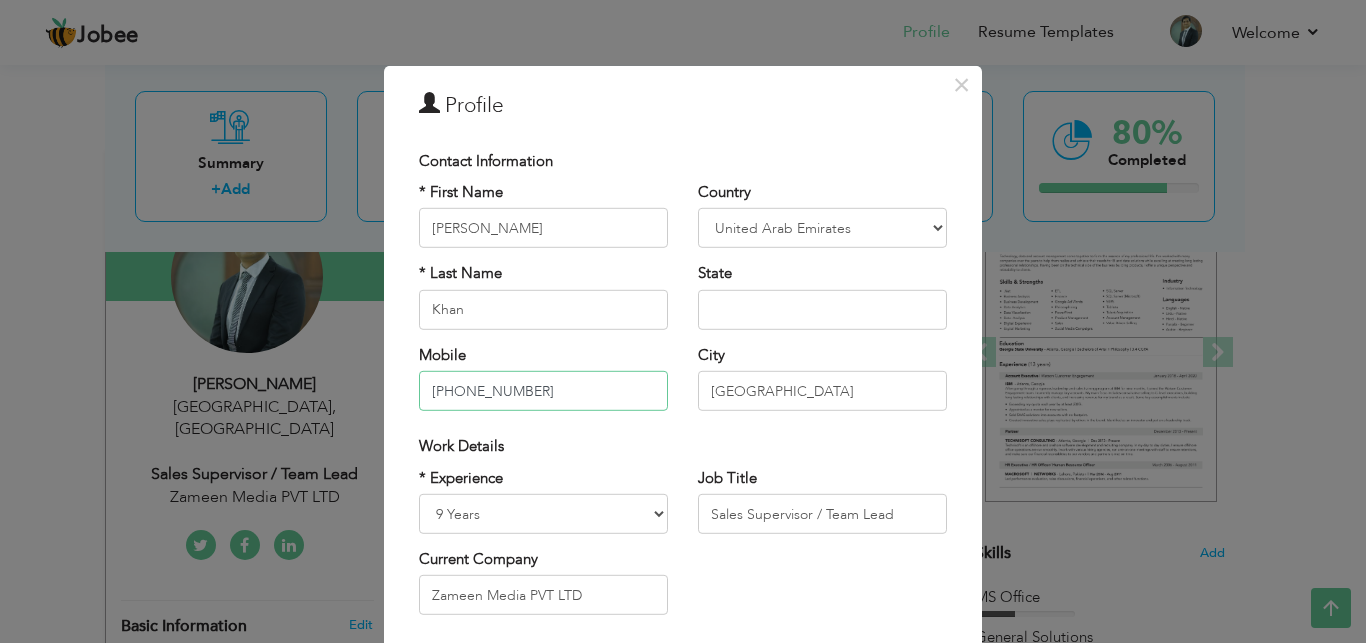 click on "[PHONE_NUMBER]" at bounding box center [543, 391] 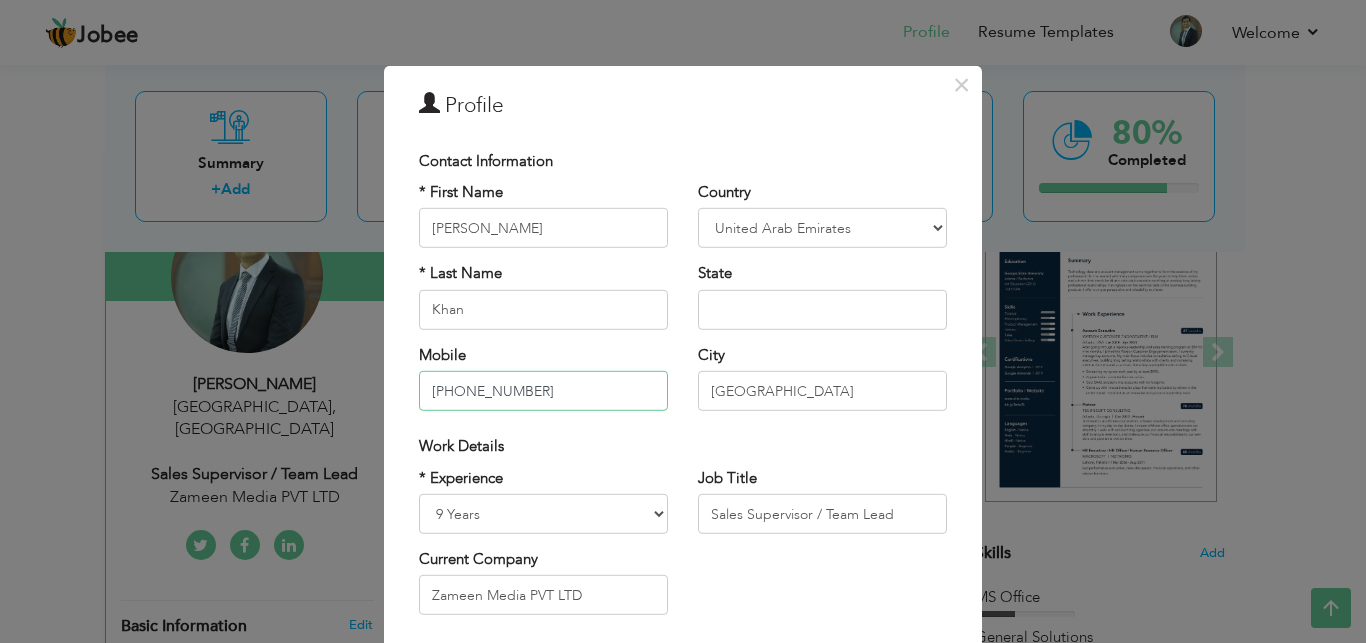 click on "[PHONE_NUMBER]" at bounding box center (543, 391) 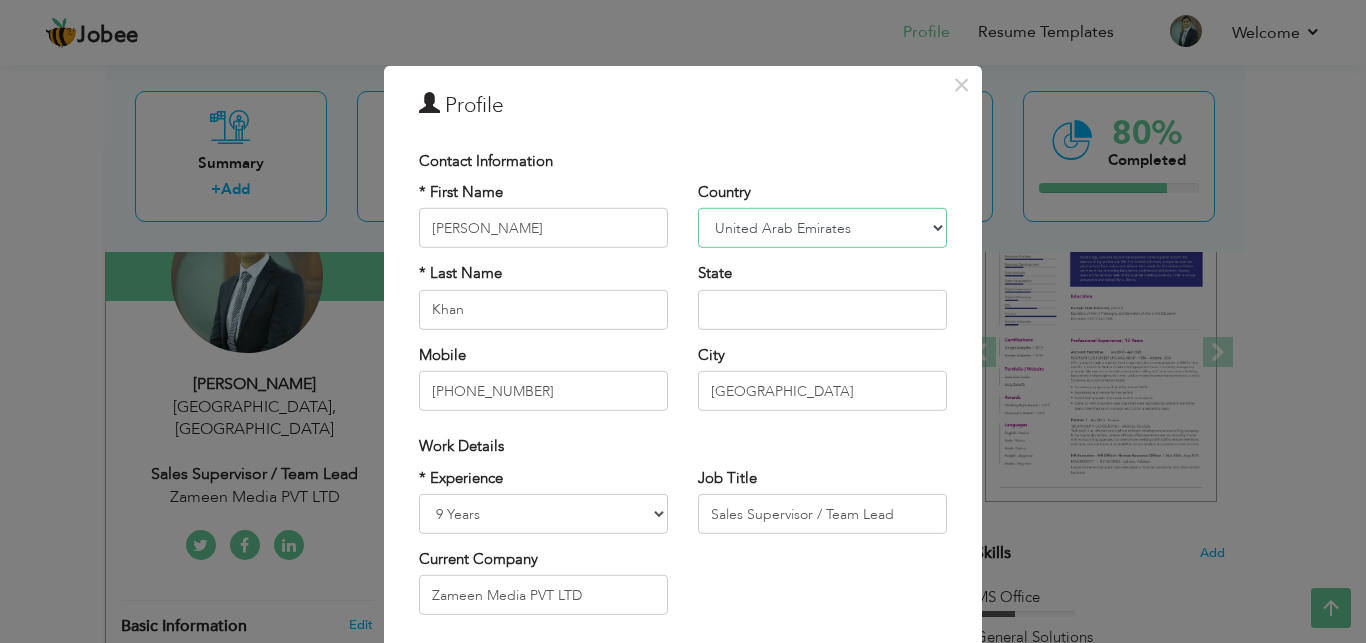 select on "number:166" 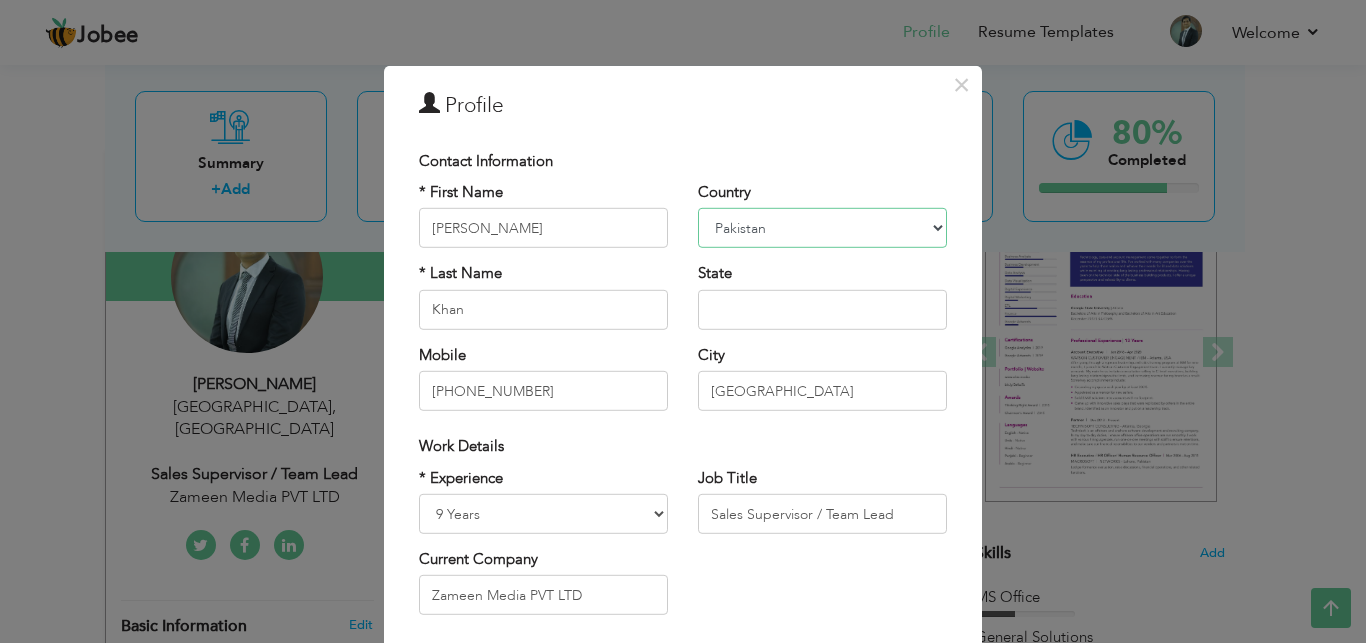 click on "[GEOGRAPHIC_DATA]" at bounding box center (0, 0) 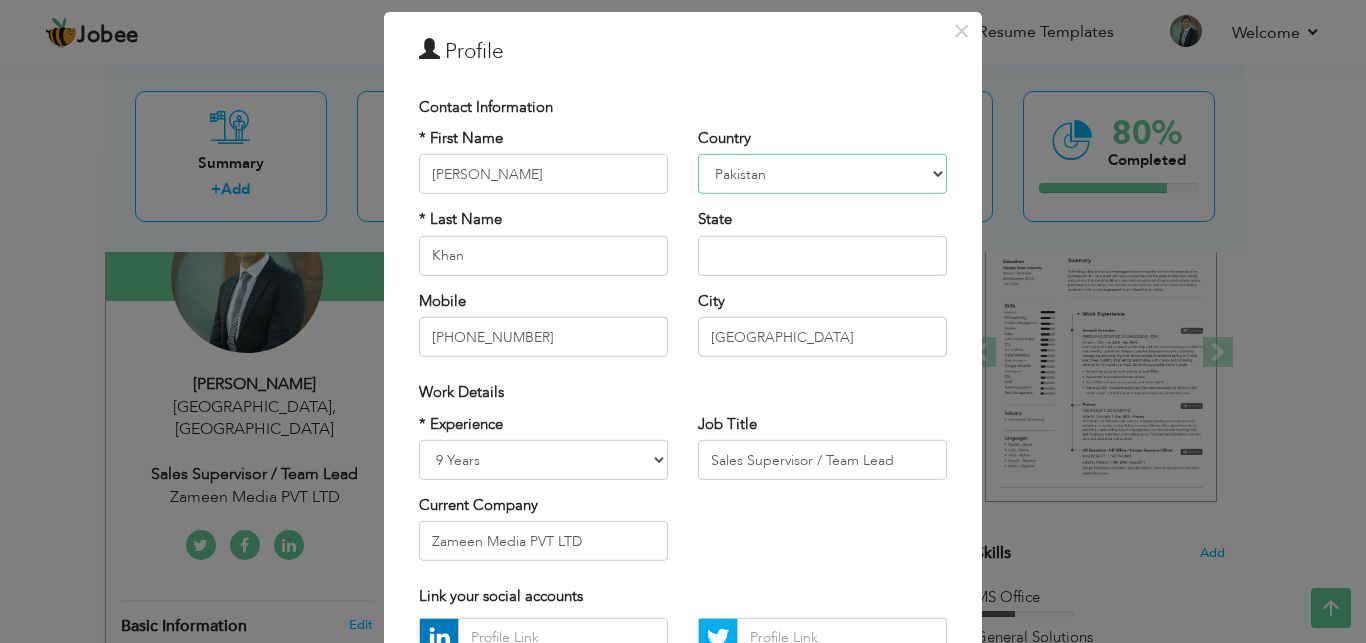 scroll, scrollTop: 0, scrollLeft: 0, axis: both 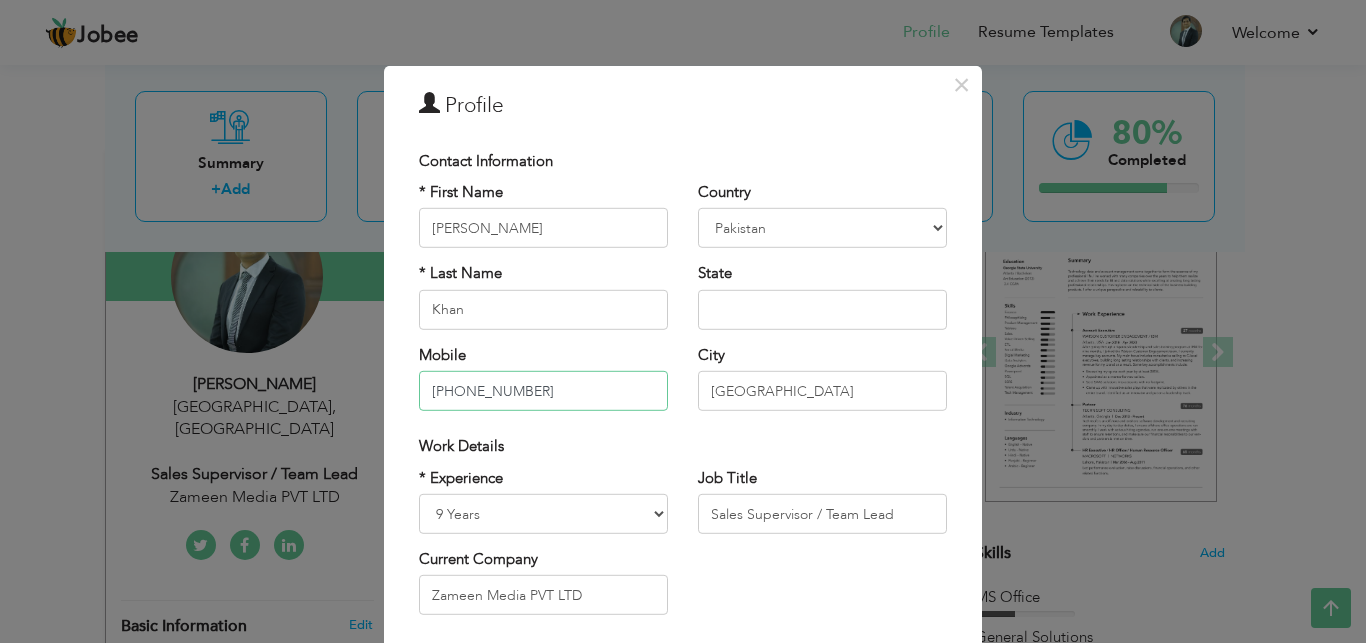 click on "[PHONE_NUMBER]" at bounding box center (543, 391) 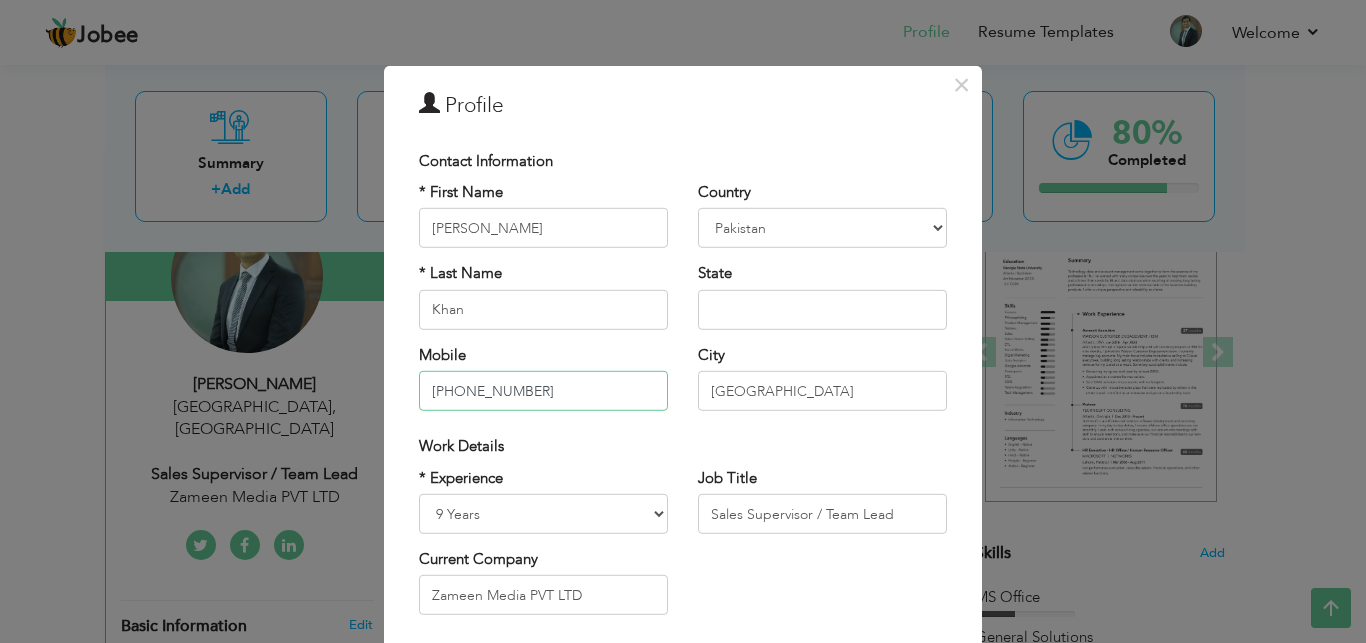 click on "[PHONE_NUMBER]" at bounding box center [543, 391] 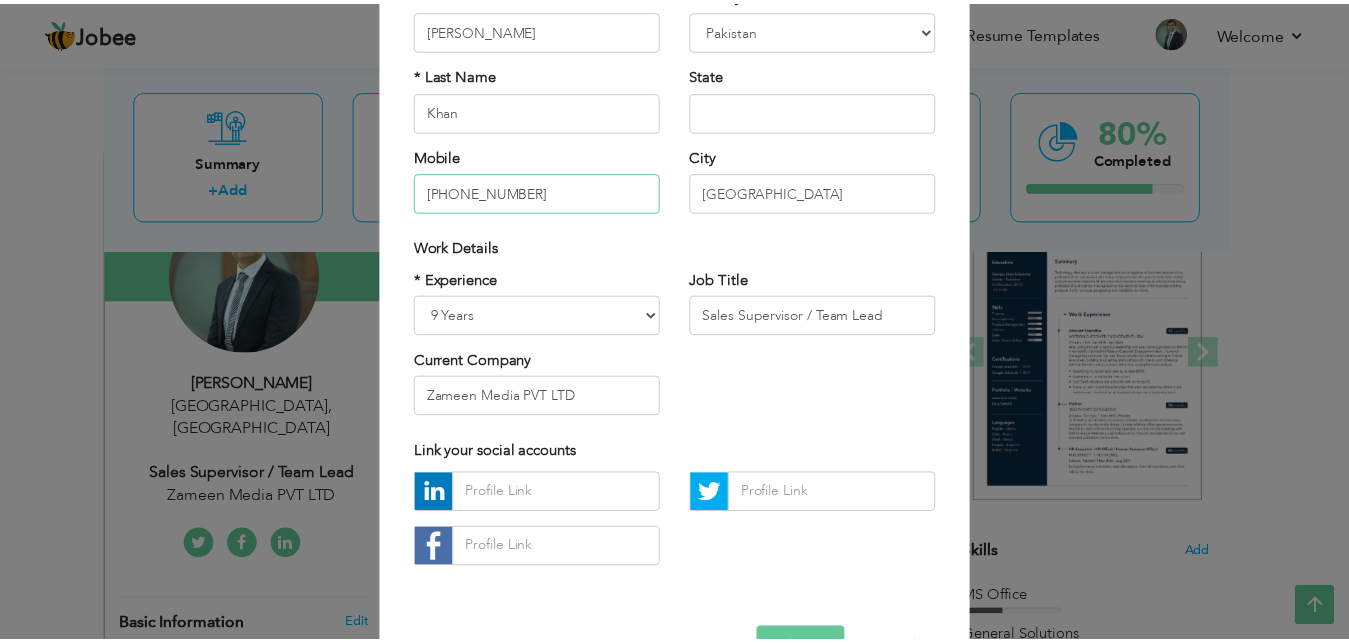 scroll, scrollTop: 260, scrollLeft: 0, axis: vertical 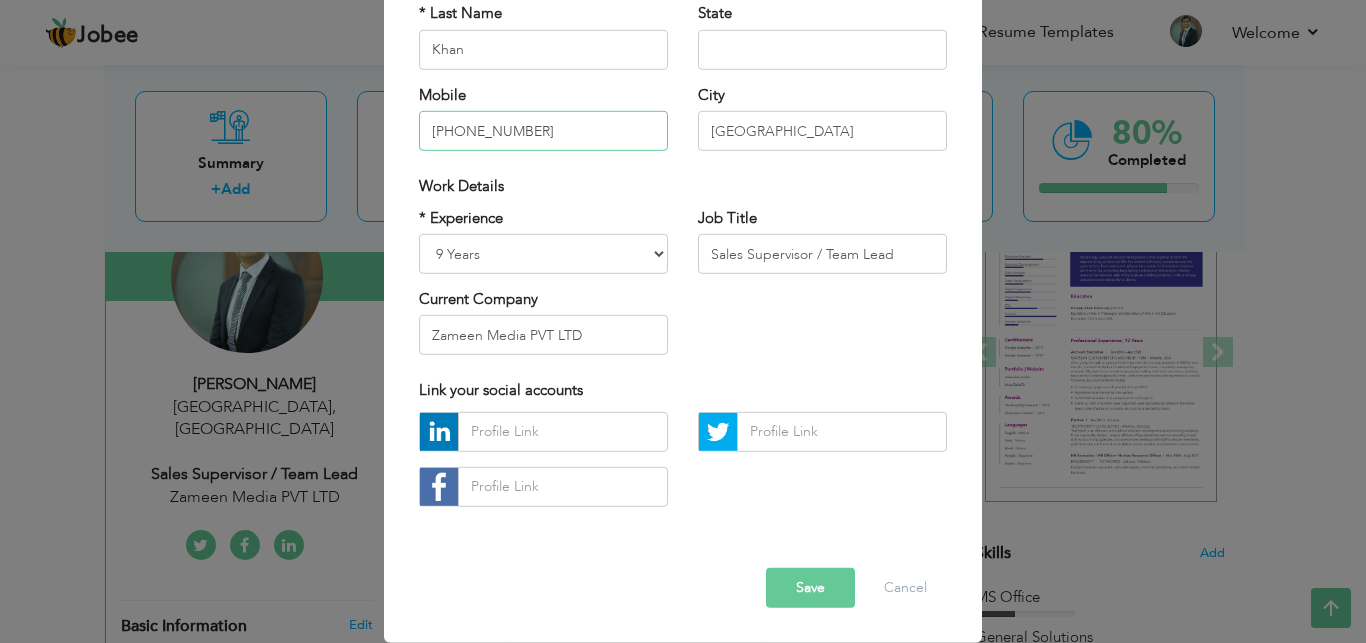 type on "[PHONE_NUMBER]" 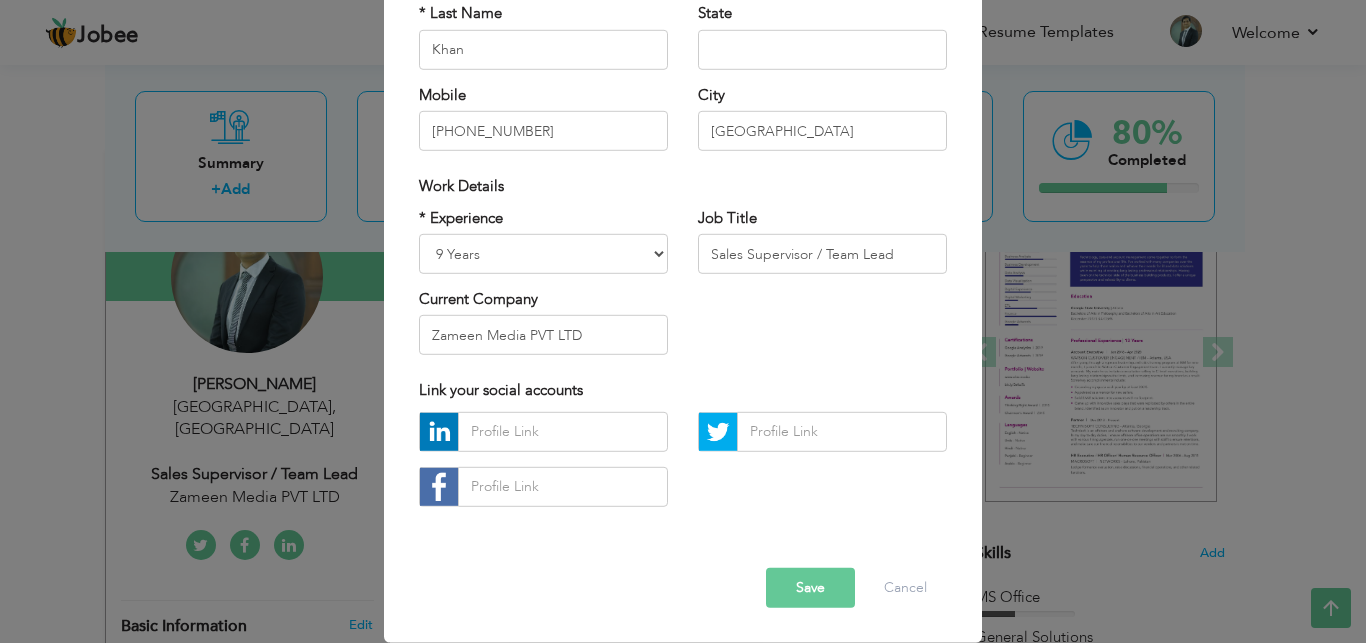 click on "Save" at bounding box center (810, 588) 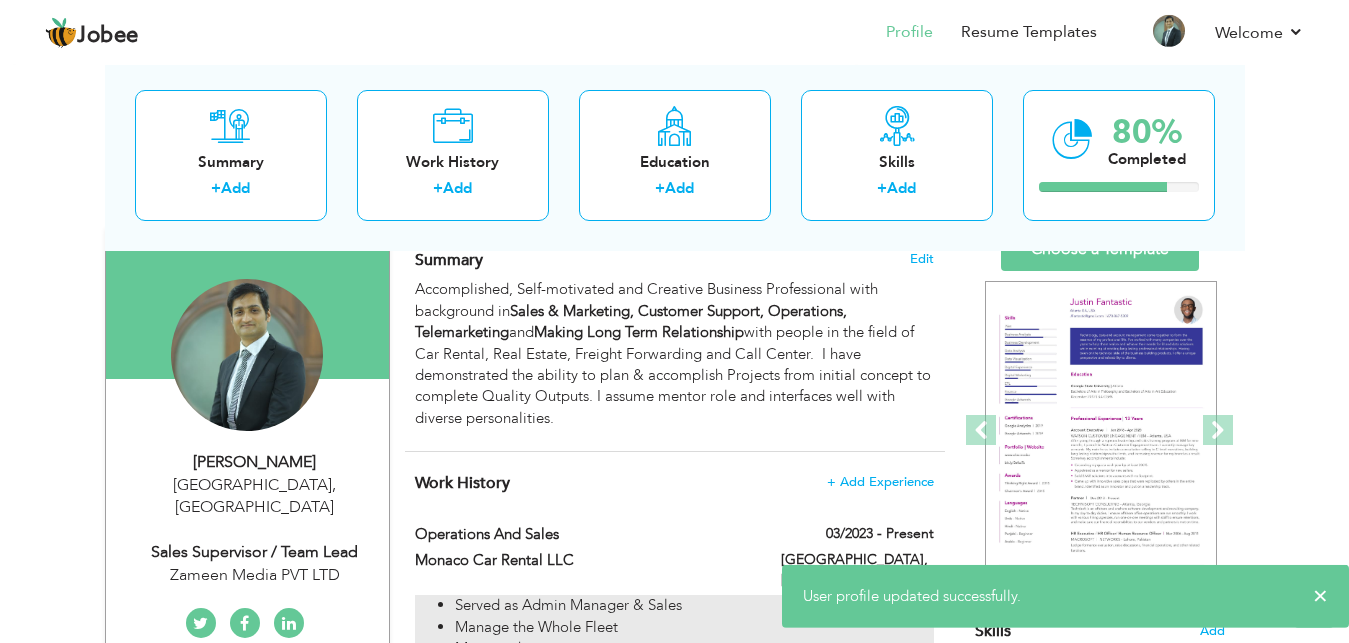 scroll, scrollTop: 0, scrollLeft: 0, axis: both 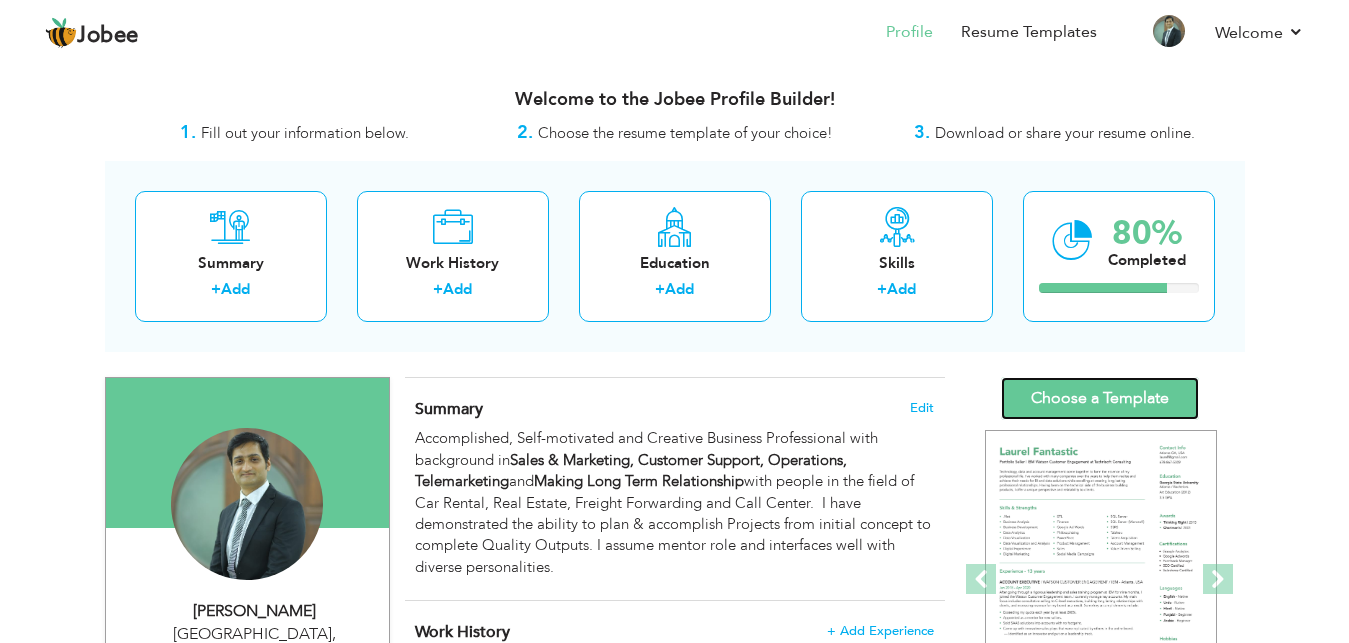 click on "Choose a Template" at bounding box center (1100, 398) 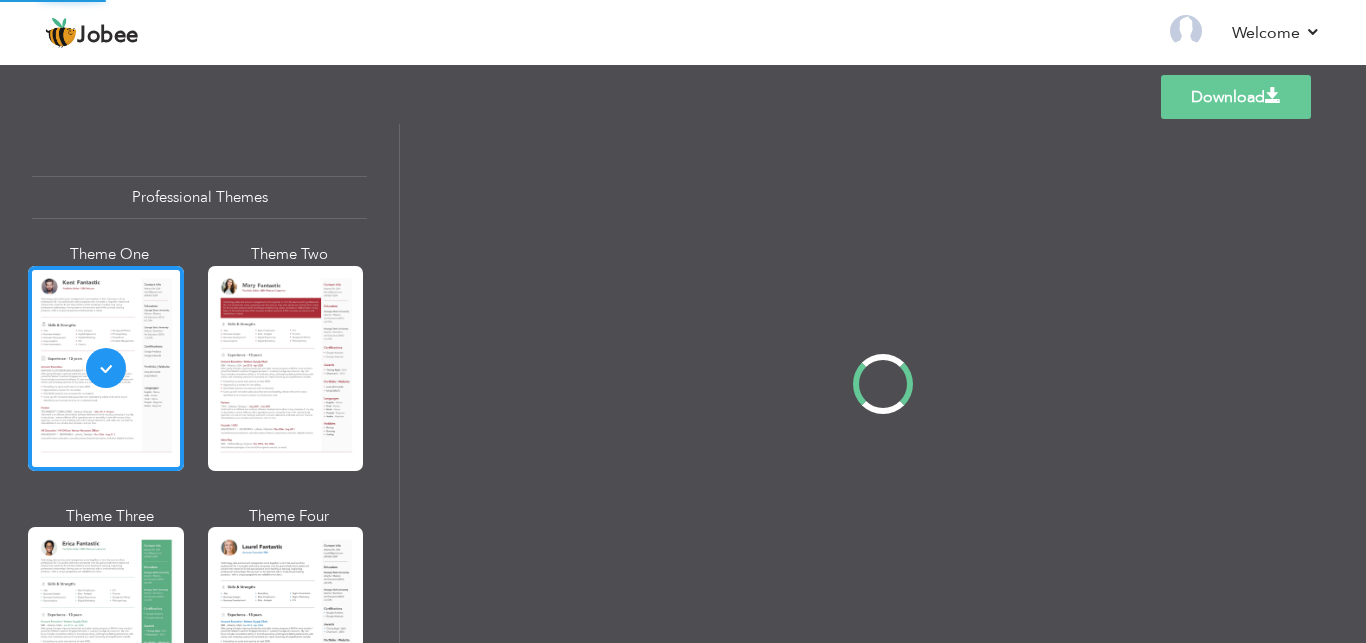 scroll, scrollTop: 0, scrollLeft: 0, axis: both 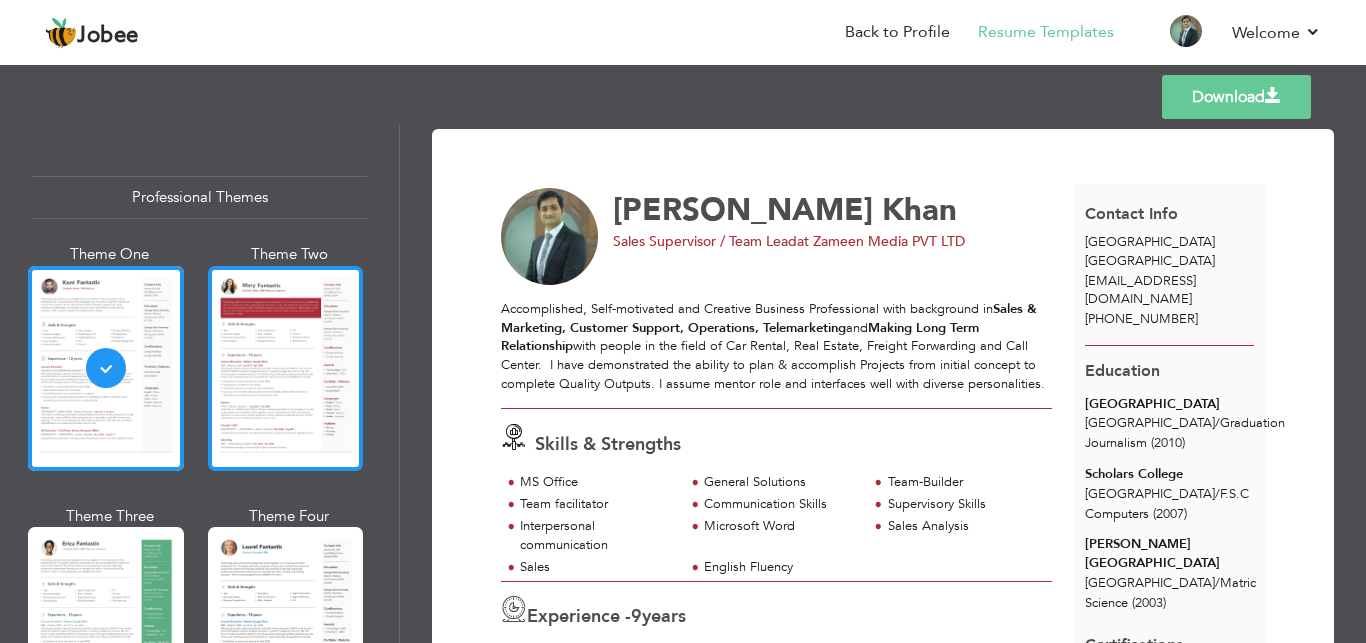 click at bounding box center (286, 368) 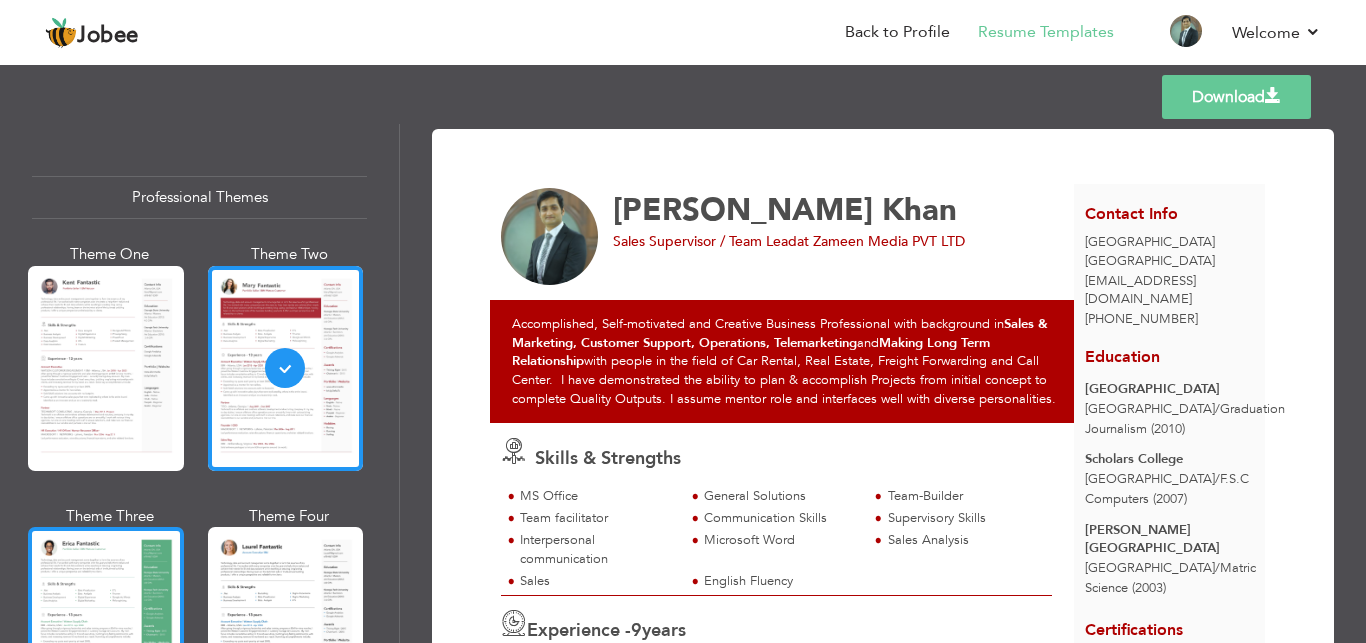 click at bounding box center (106, 629) 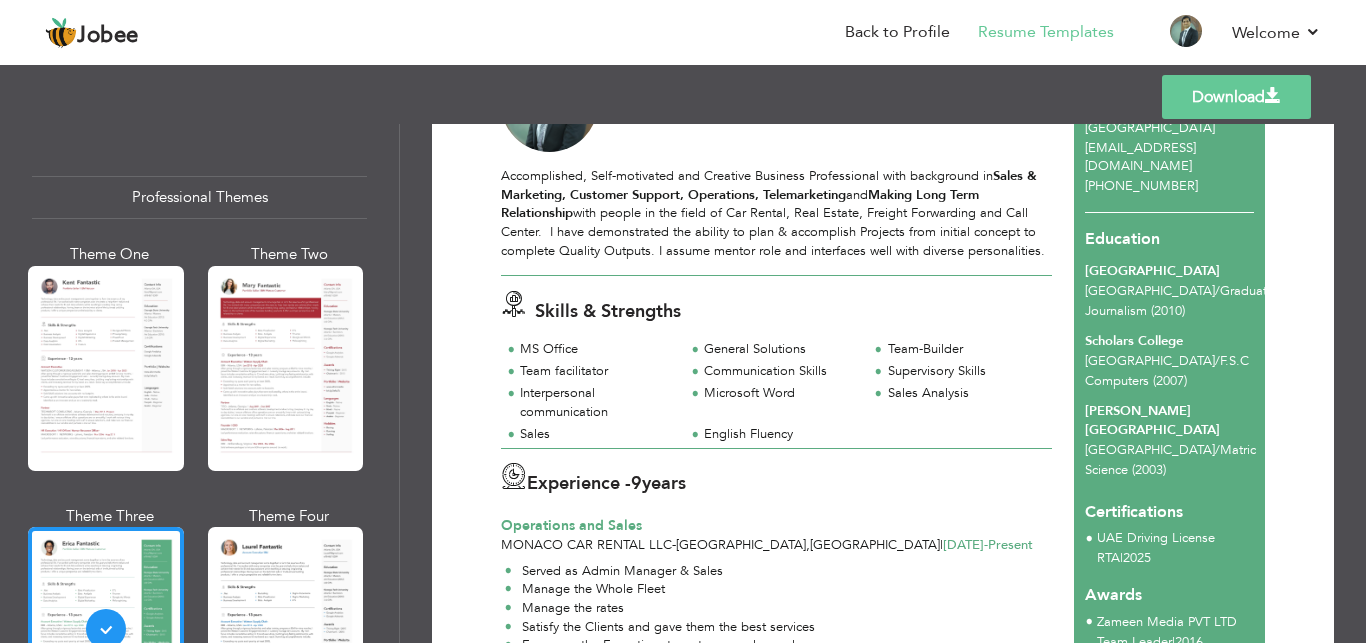 scroll, scrollTop: 136, scrollLeft: 0, axis: vertical 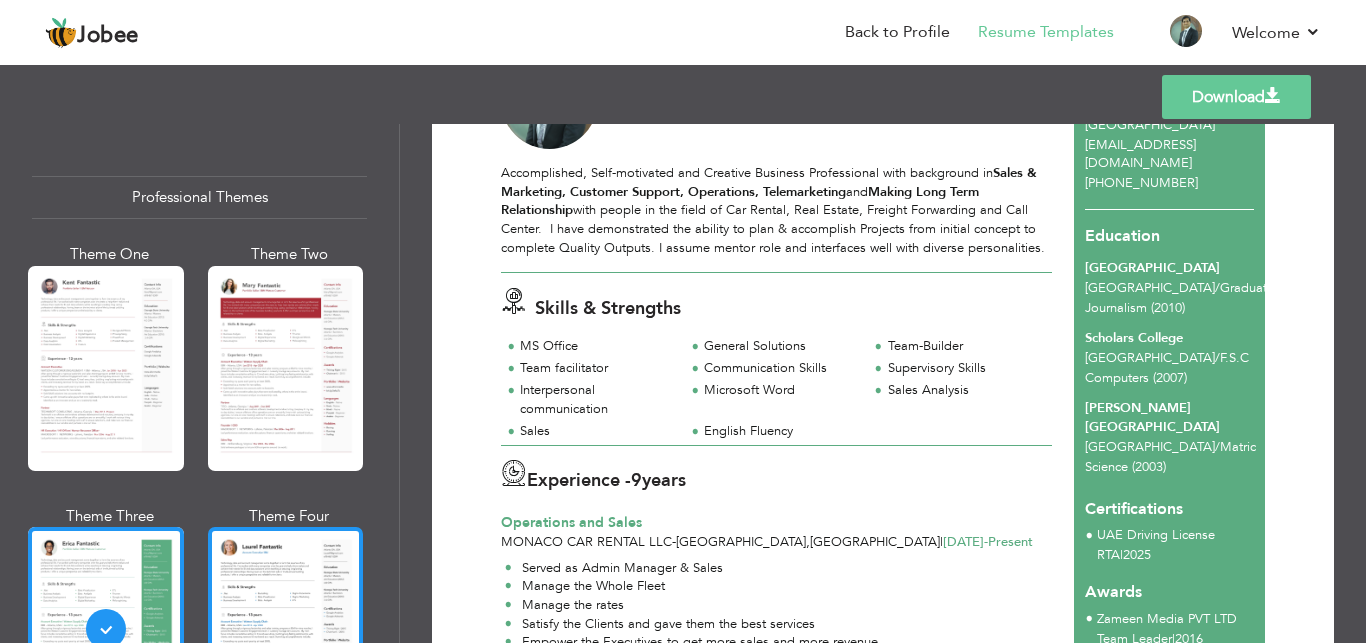 click at bounding box center (286, 629) 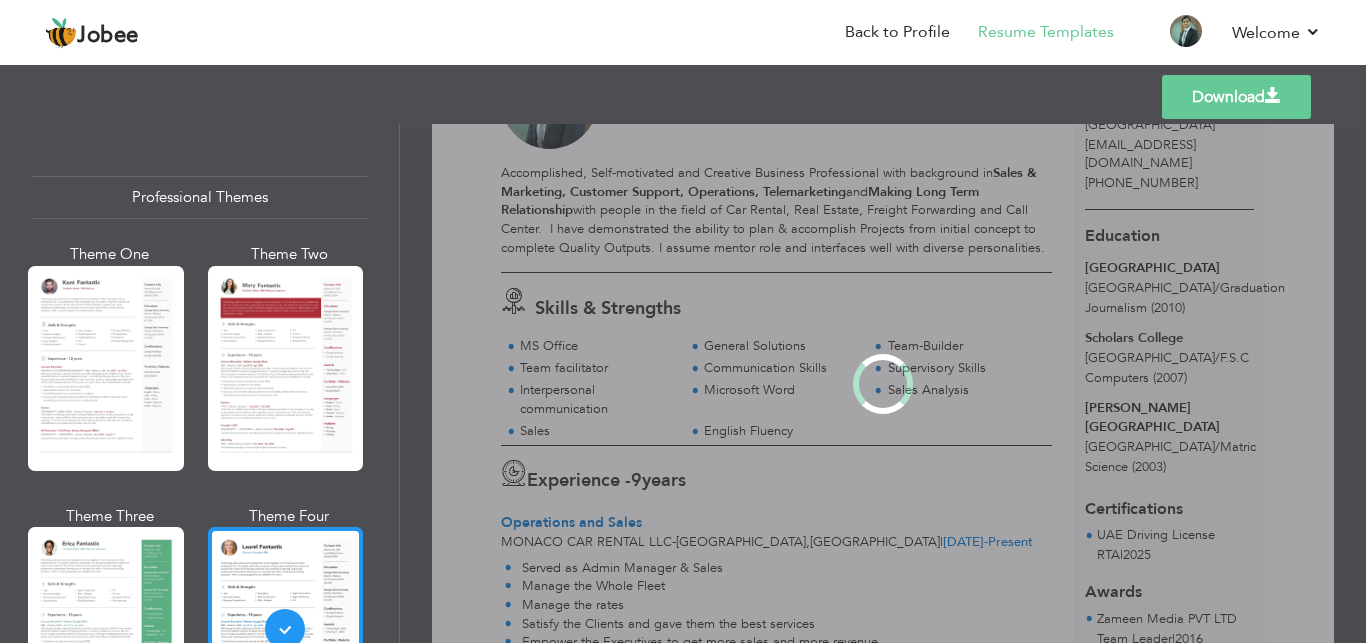 scroll, scrollTop: 0, scrollLeft: 0, axis: both 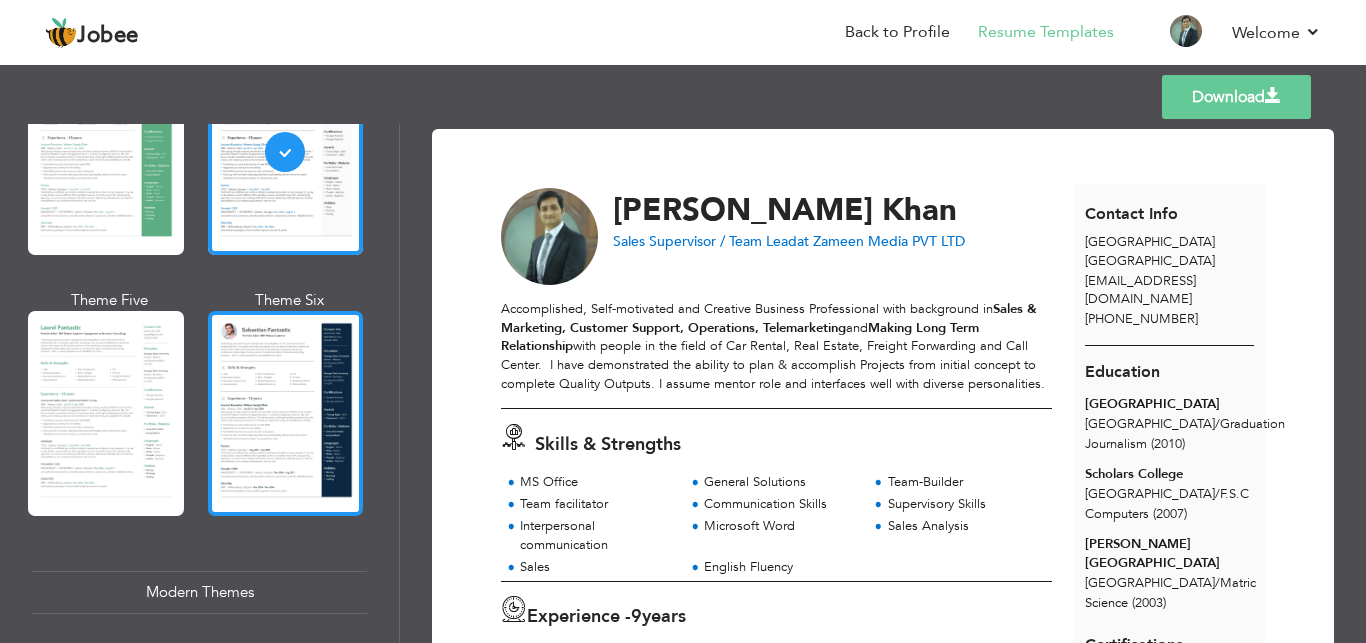 click at bounding box center [286, 413] 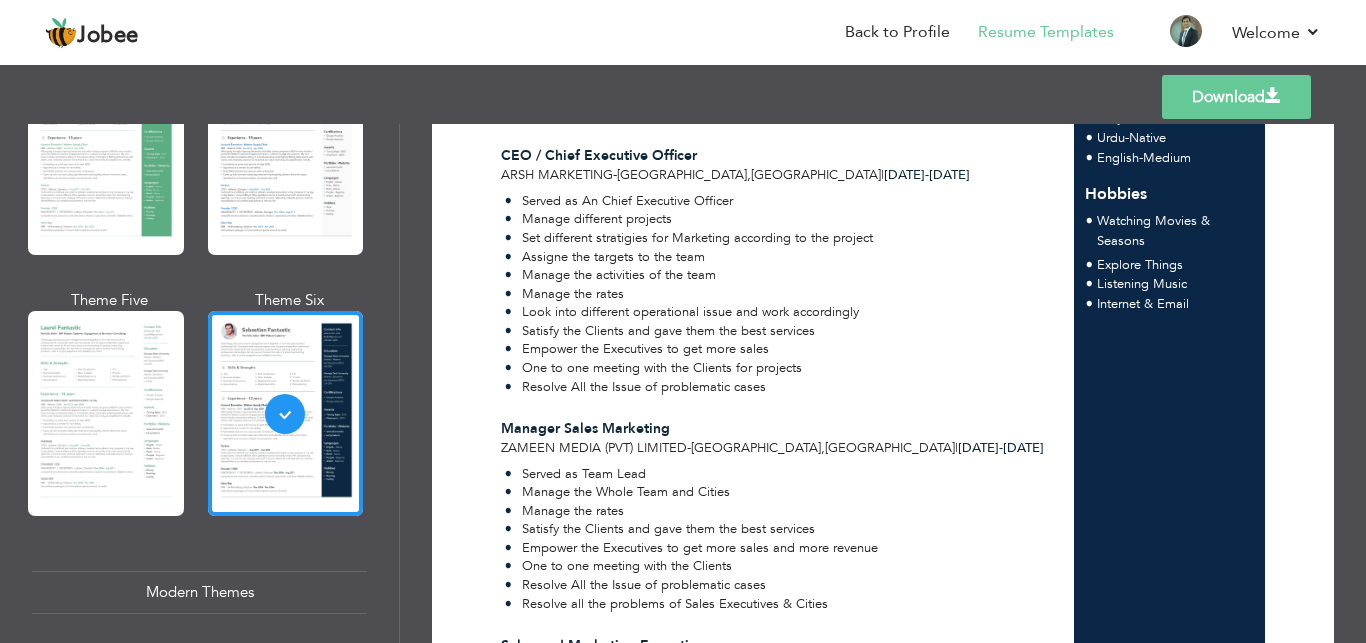 scroll, scrollTop: 723, scrollLeft: 0, axis: vertical 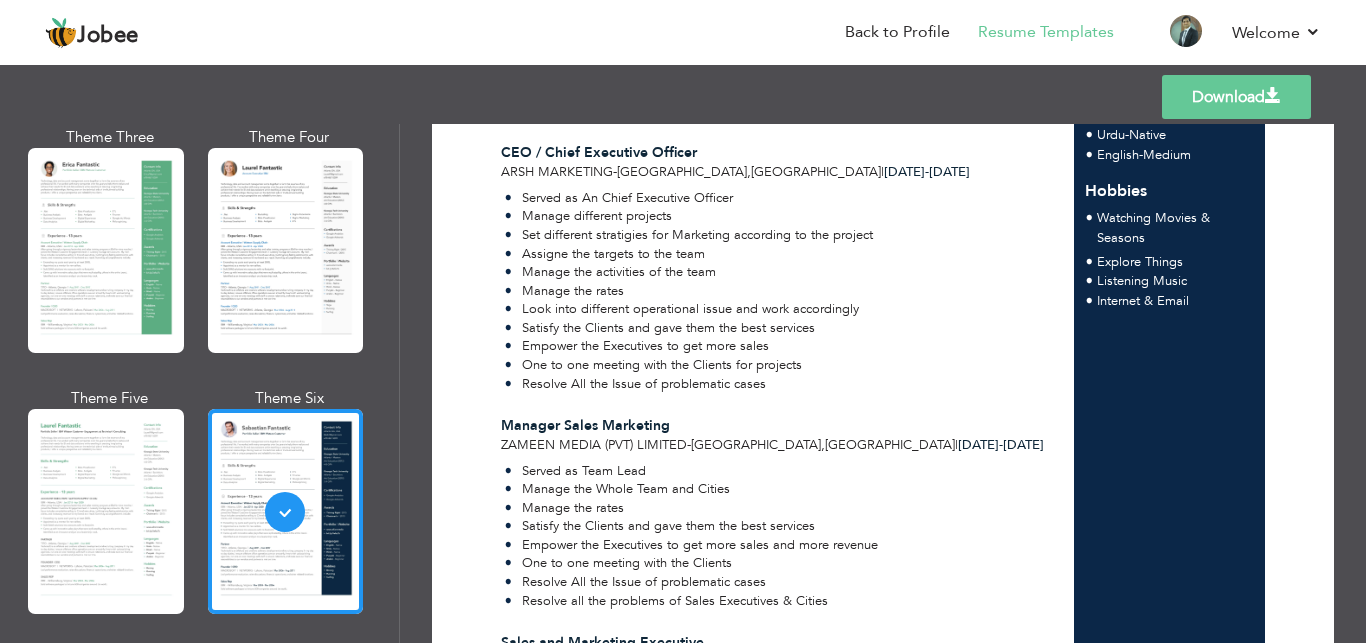 click on "Download" at bounding box center (1236, 97) 